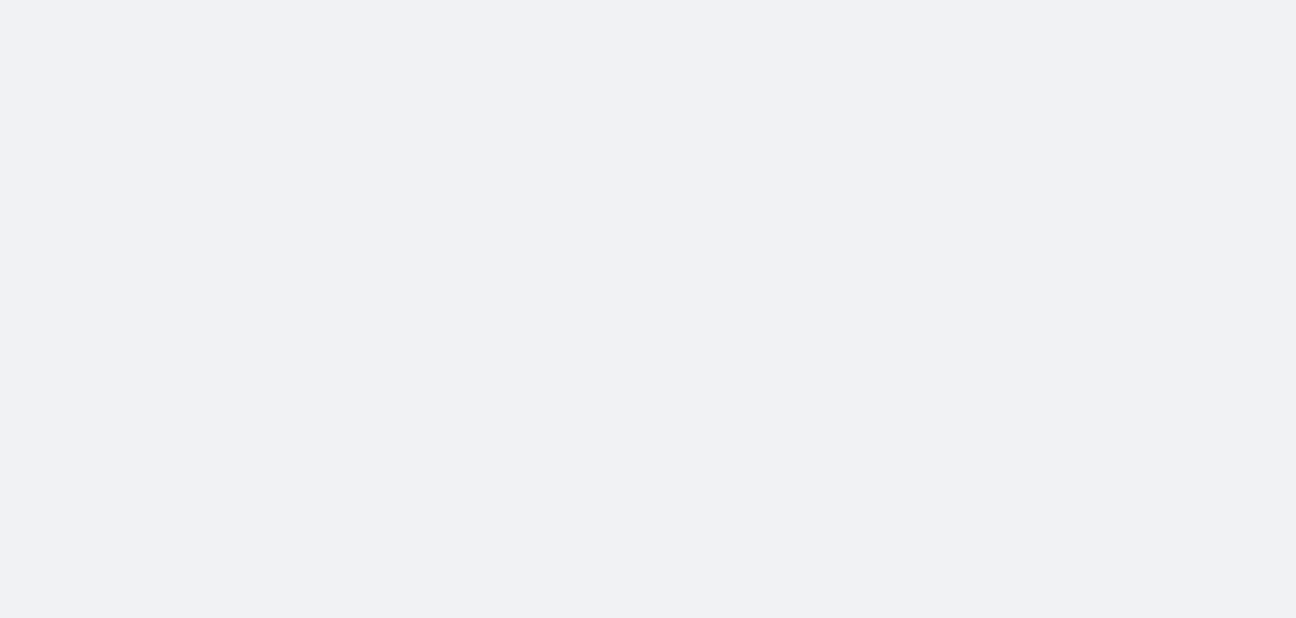 scroll, scrollTop: 0, scrollLeft: 0, axis: both 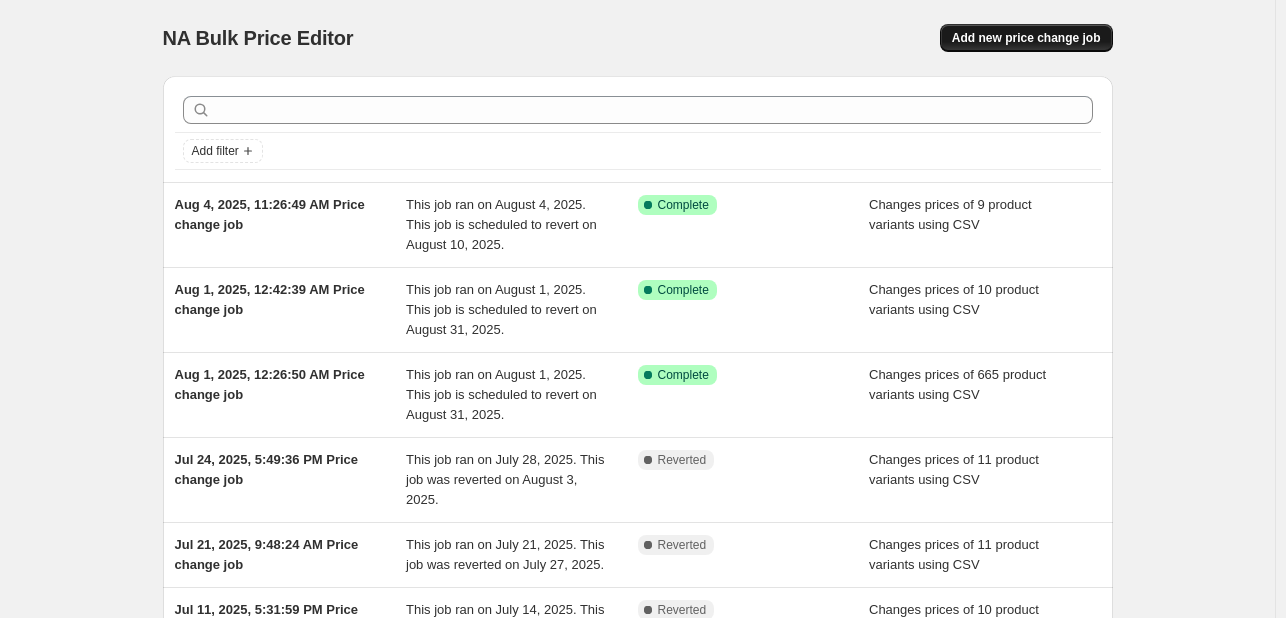 click on "Add new price change job" at bounding box center [1026, 38] 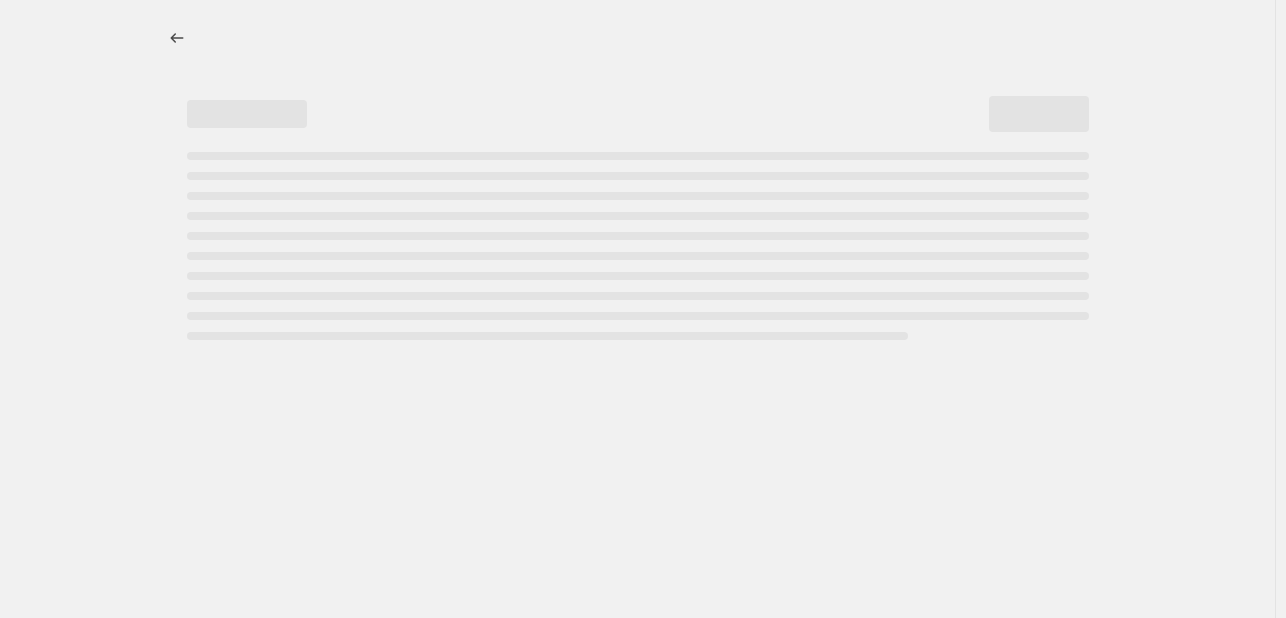 select on "percentage" 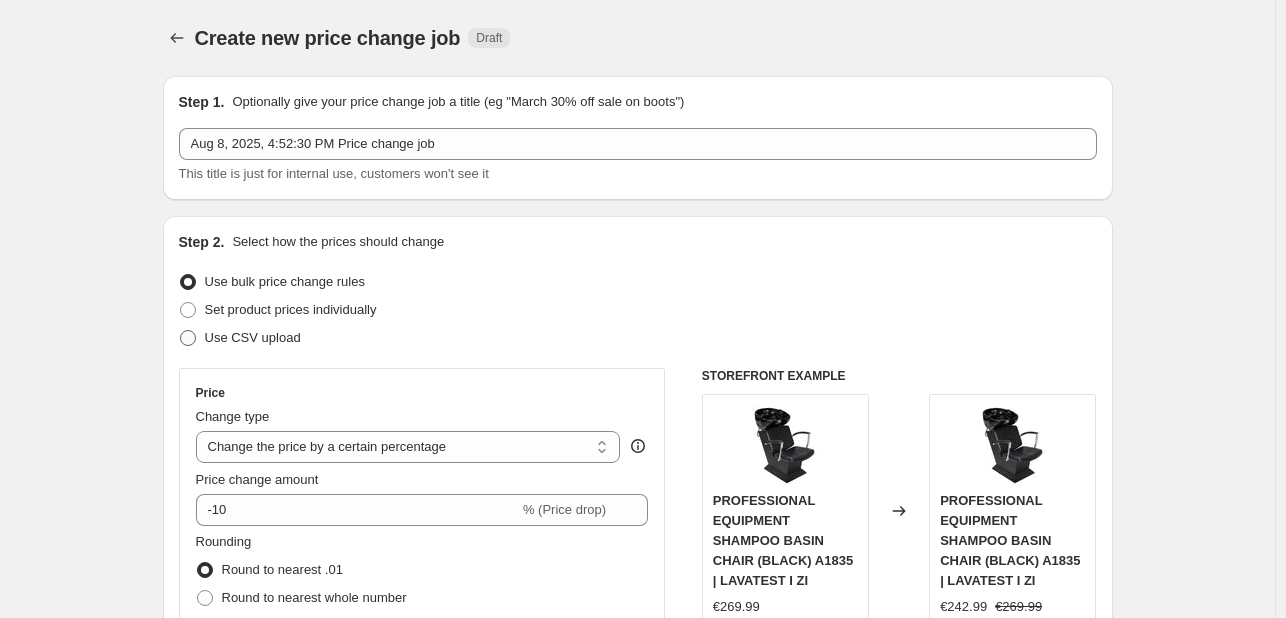 click on "Use CSV upload" at bounding box center (253, 337) 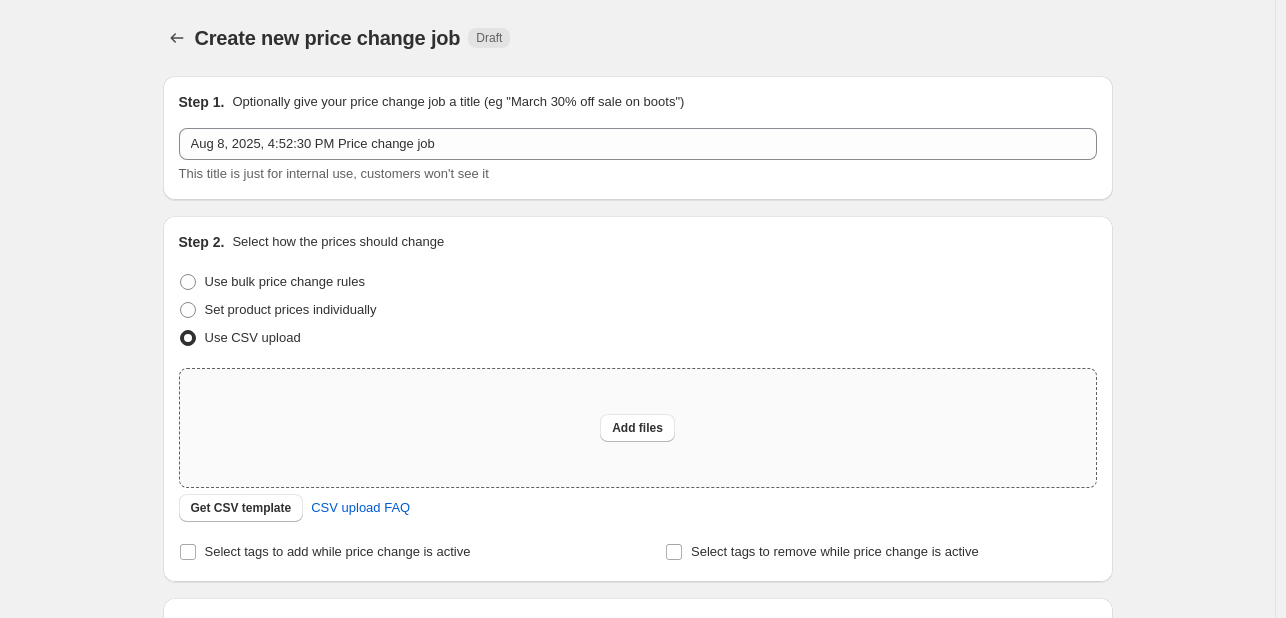 click on "Add files" at bounding box center (638, 428) 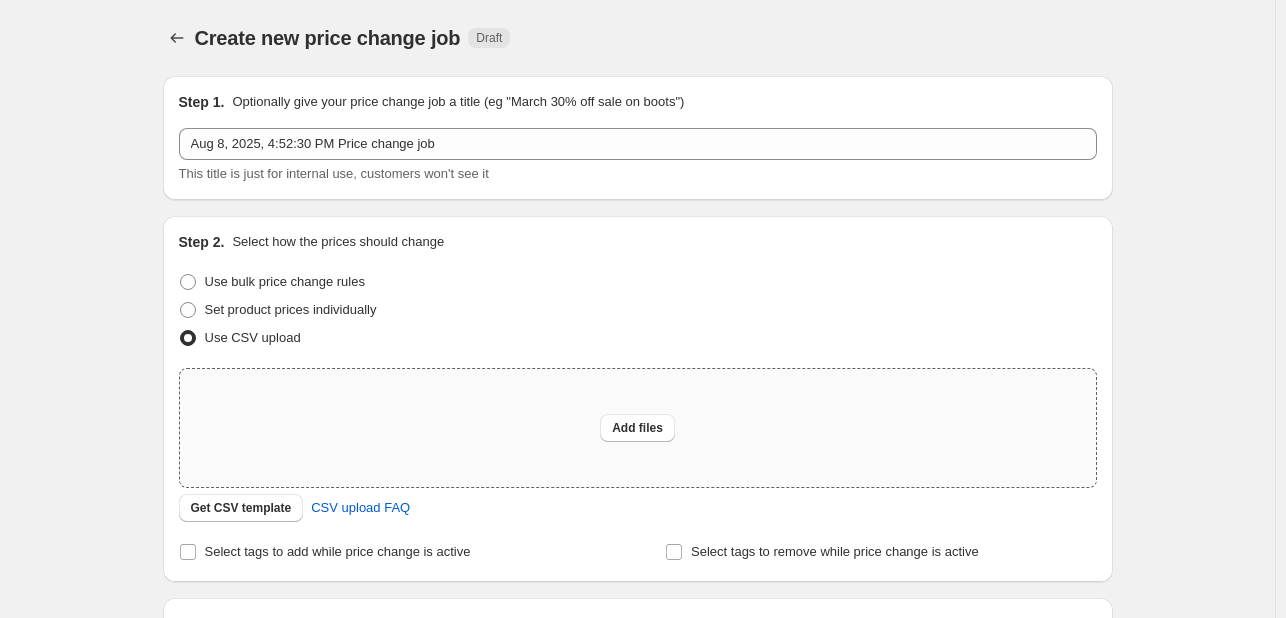 type on "C:\fakepath\example_sku_csv.csv" 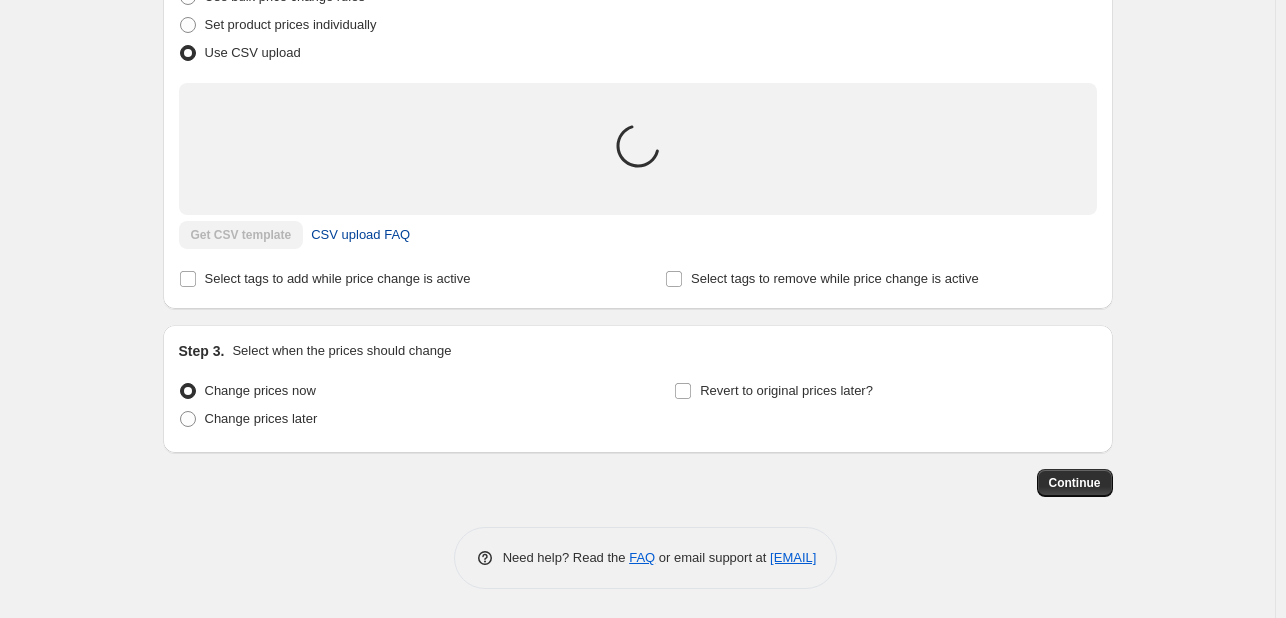 scroll, scrollTop: 286, scrollLeft: 0, axis: vertical 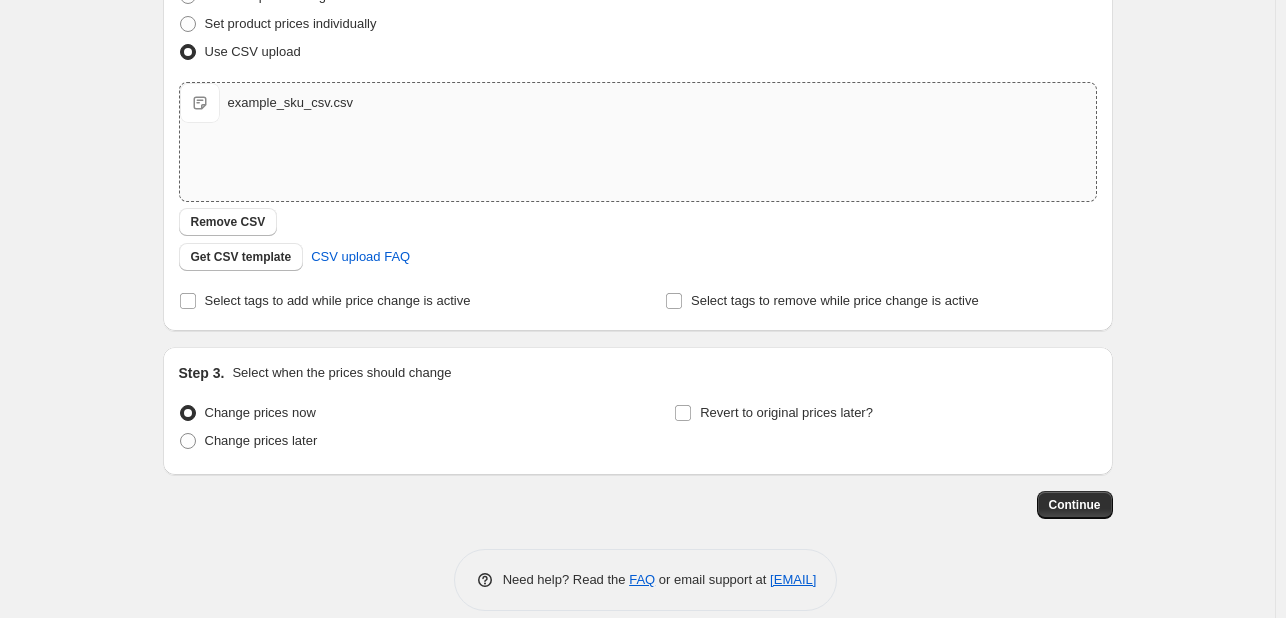 click on "Step 2. Select how the prices should change Use bulk price change rules Set product prices individually Use CSV upload Upload files example_sku_csv.csv example_sku_csv.csv Remove CSV Get CSV template CSV upload FAQ Select tags to add while price change is active Select tags to remove while price change is active" at bounding box center [638, 130] 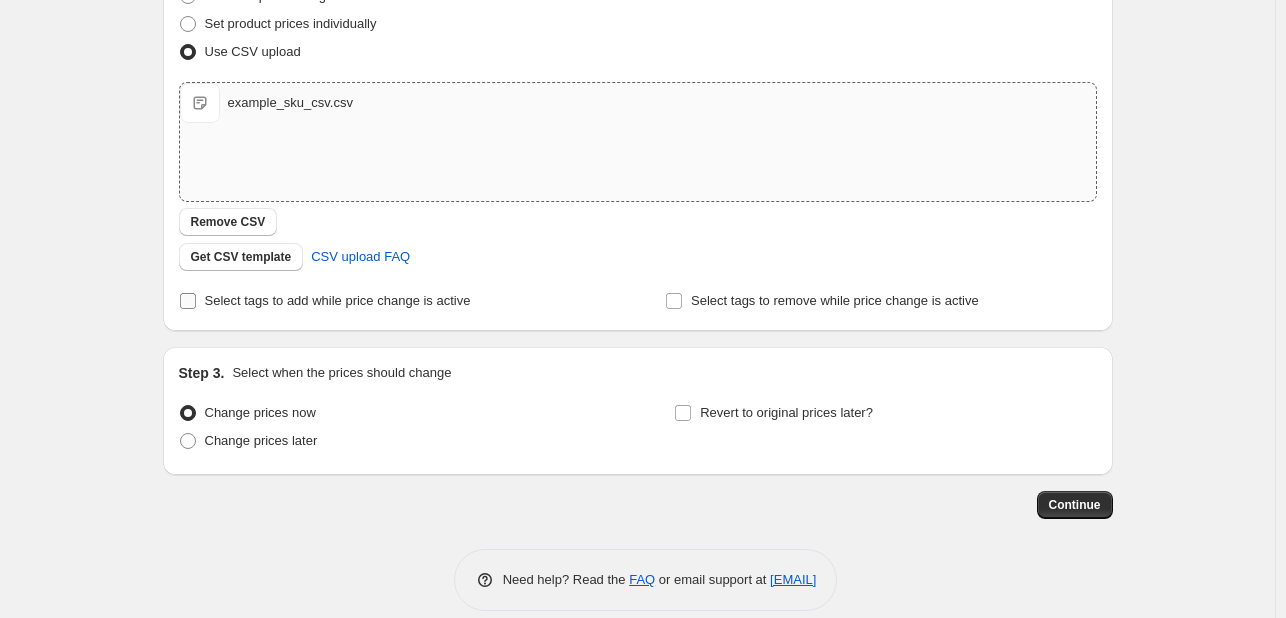 click on "Select tags to add while price change is active" at bounding box center [338, 300] 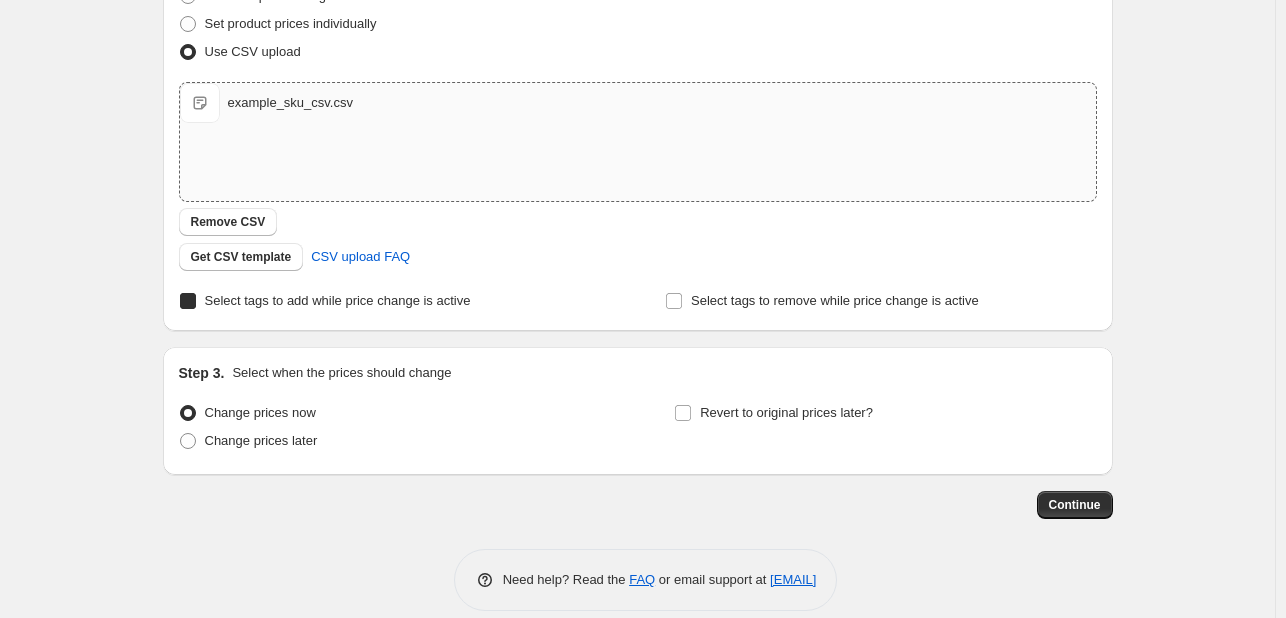 checkbox on "true" 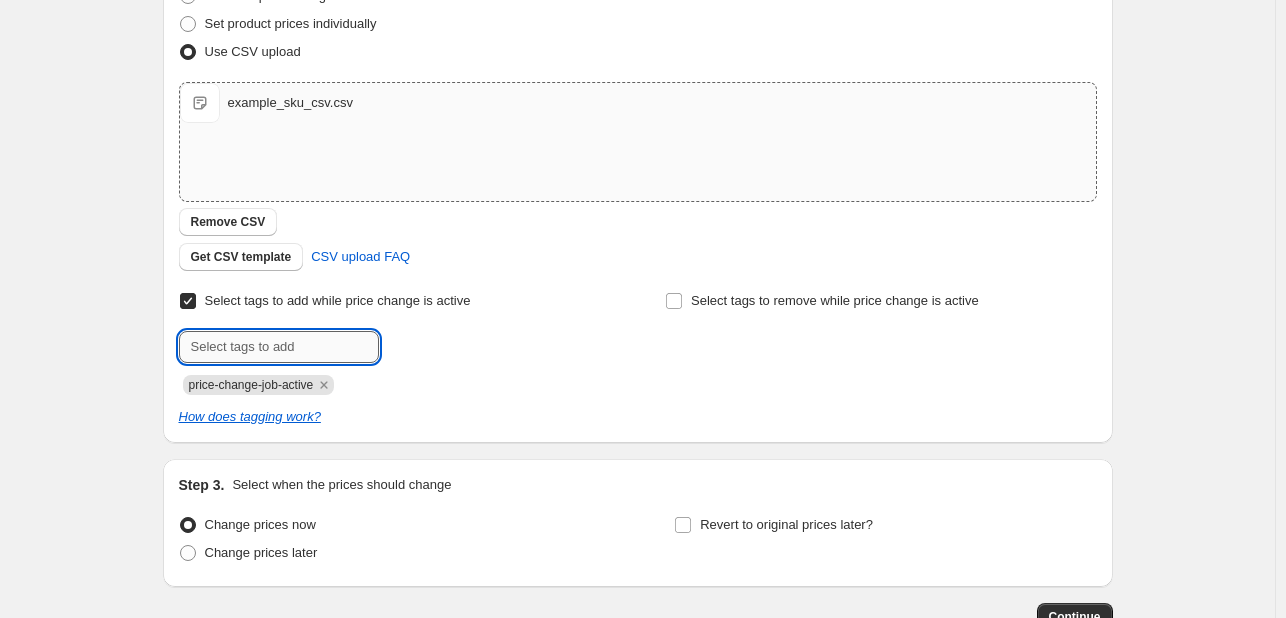 click at bounding box center [279, 347] 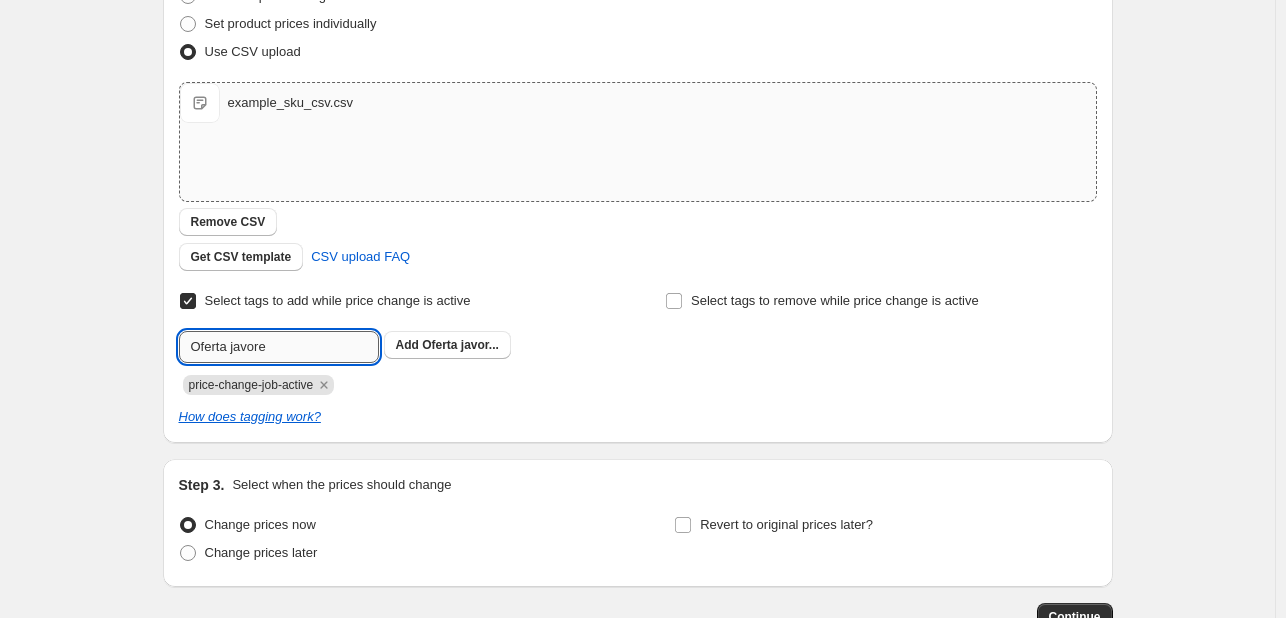 type on "Oferta javore" 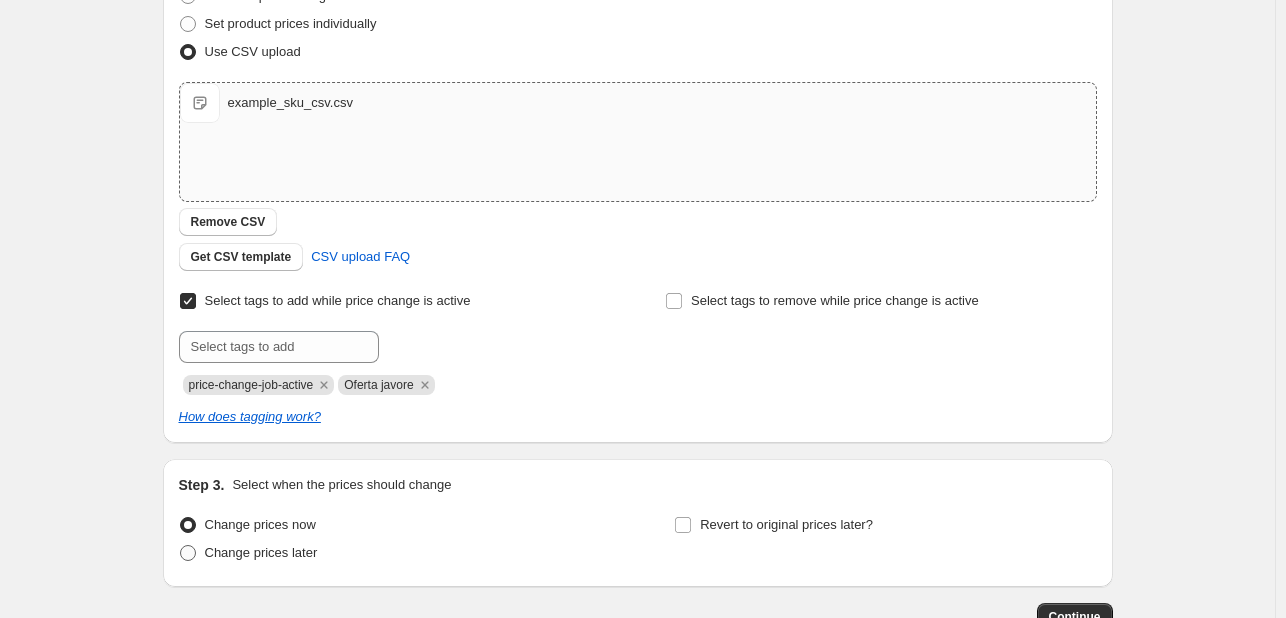 click on "Change prices later" at bounding box center (261, 552) 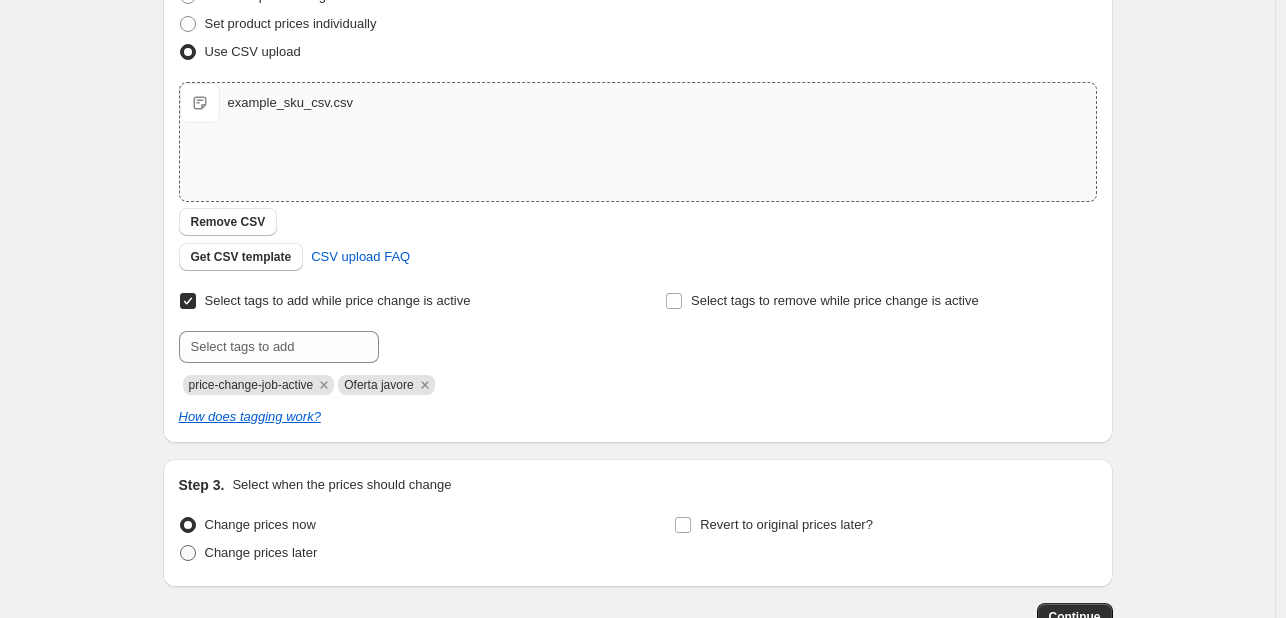 radio on "true" 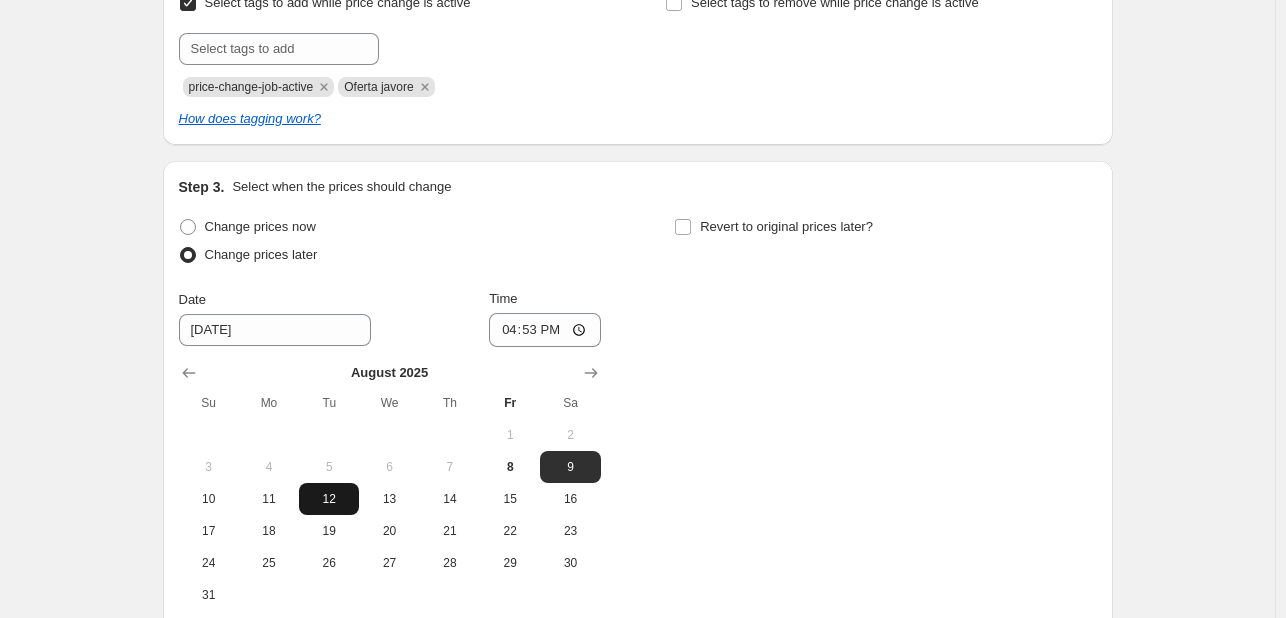 scroll, scrollTop: 586, scrollLeft: 0, axis: vertical 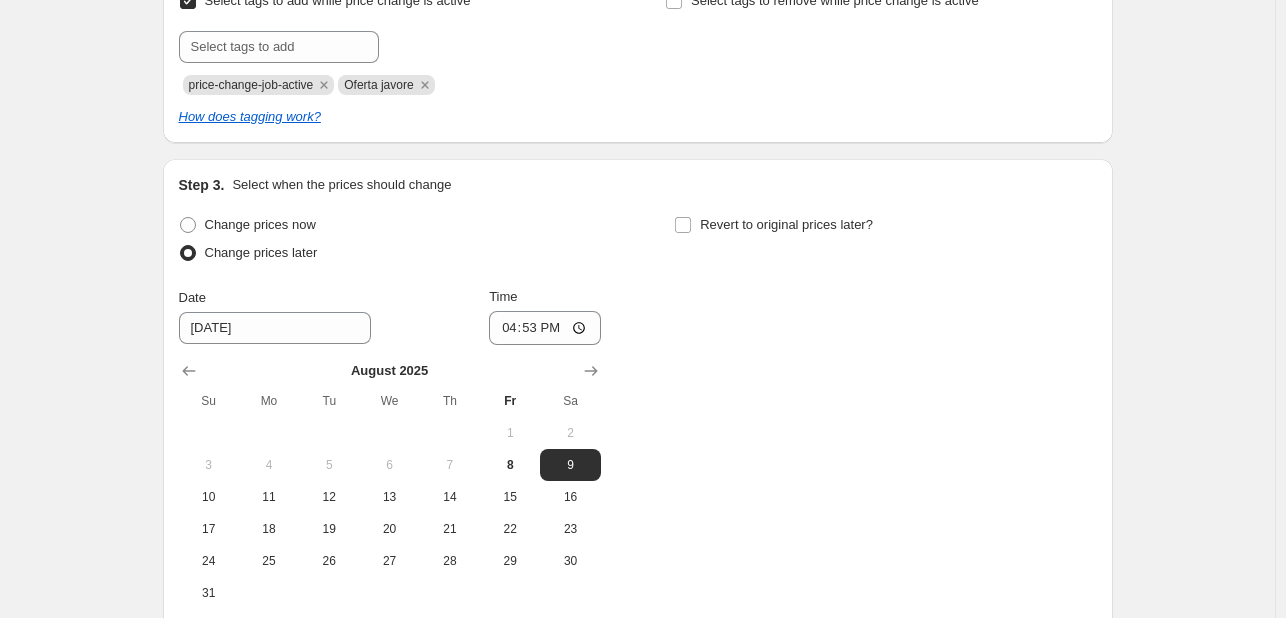 drag, startPoint x: 282, startPoint y: 493, endPoint x: 462, endPoint y: 425, distance: 192.41621 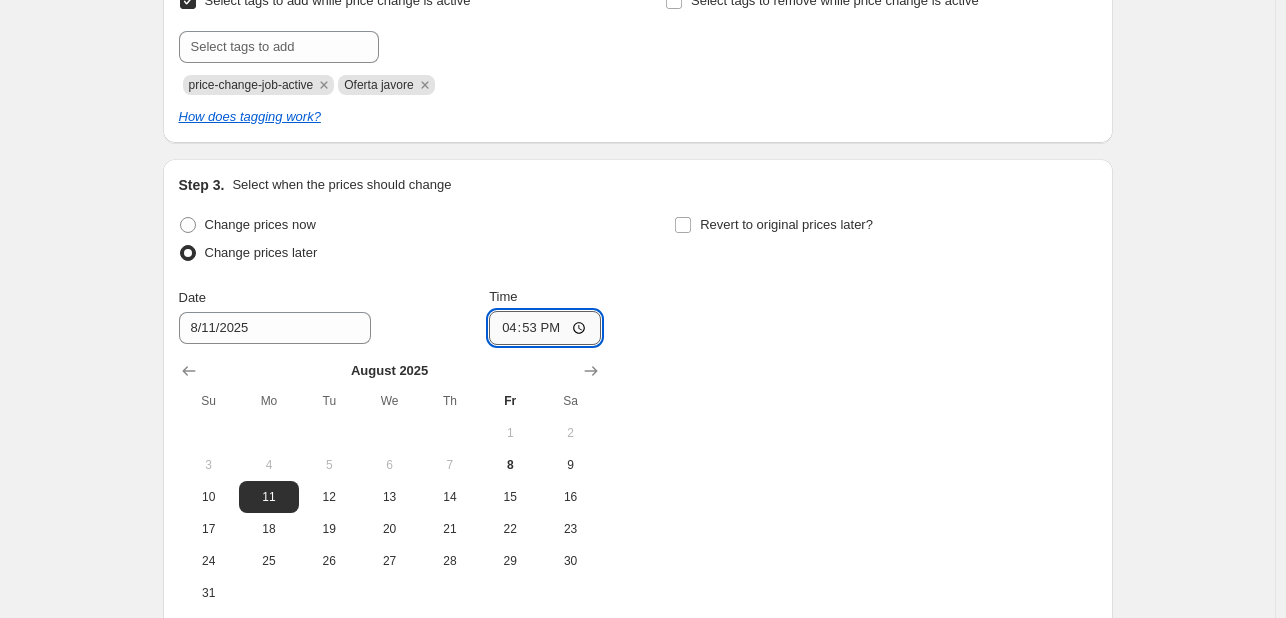 click on "16:53" at bounding box center (545, 328) 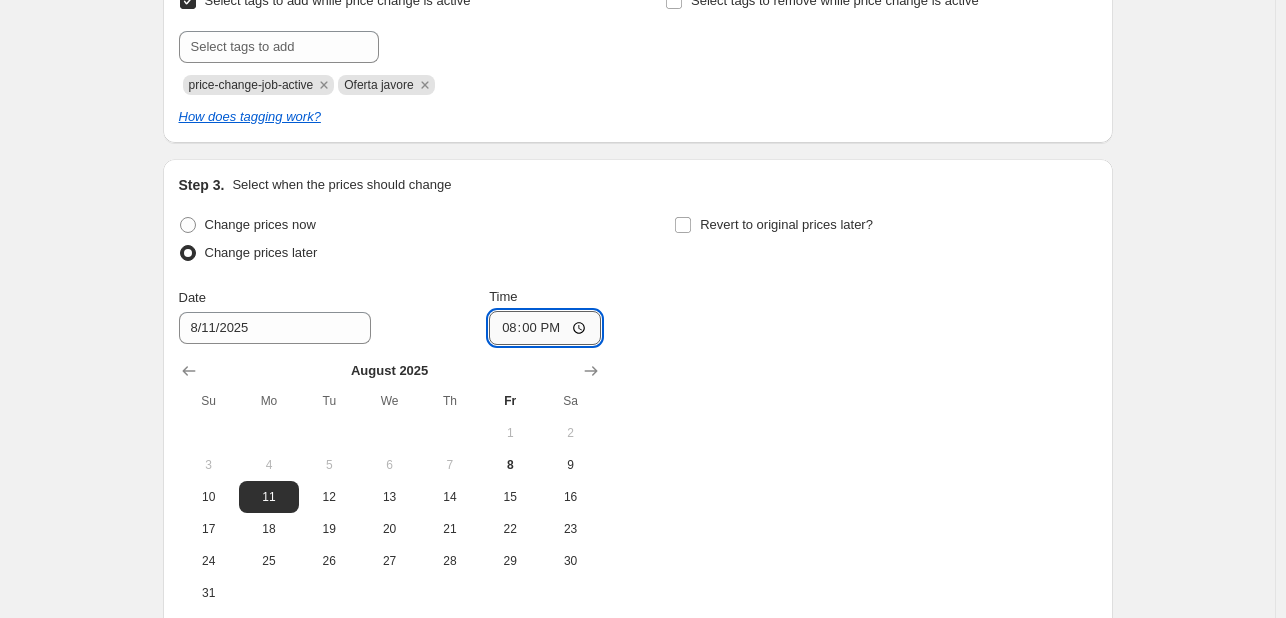 click on "20:00" at bounding box center [545, 328] 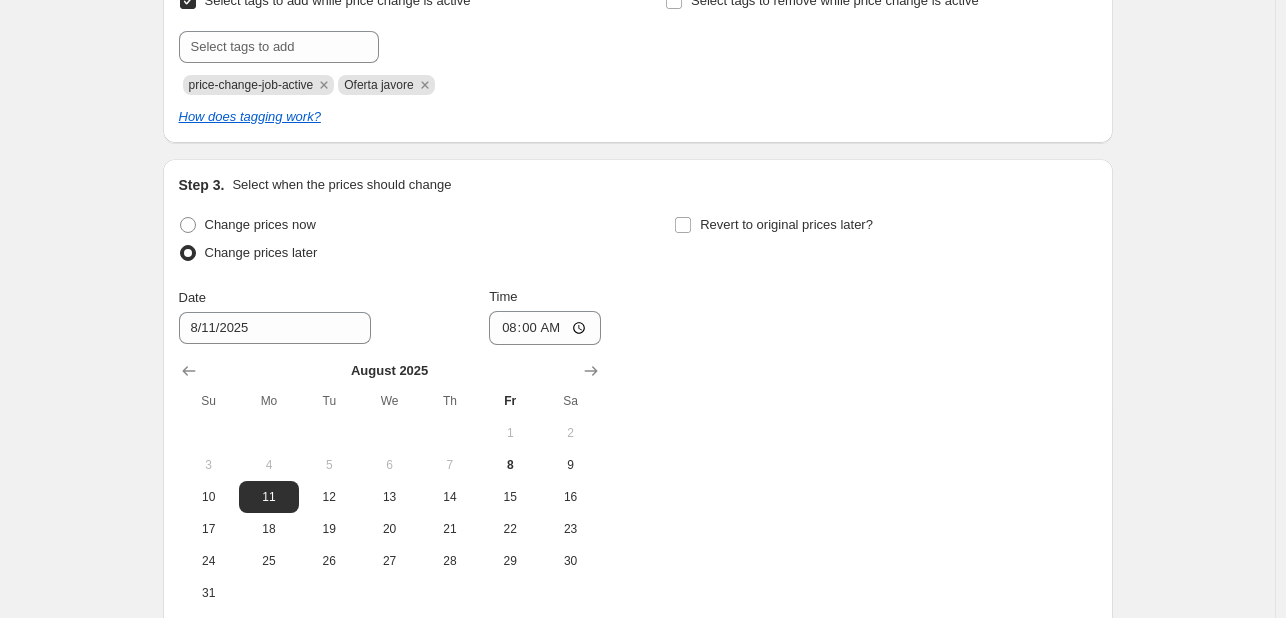 drag, startPoint x: 799, startPoint y: 269, endPoint x: 803, endPoint y: 259, distance: 10.770329 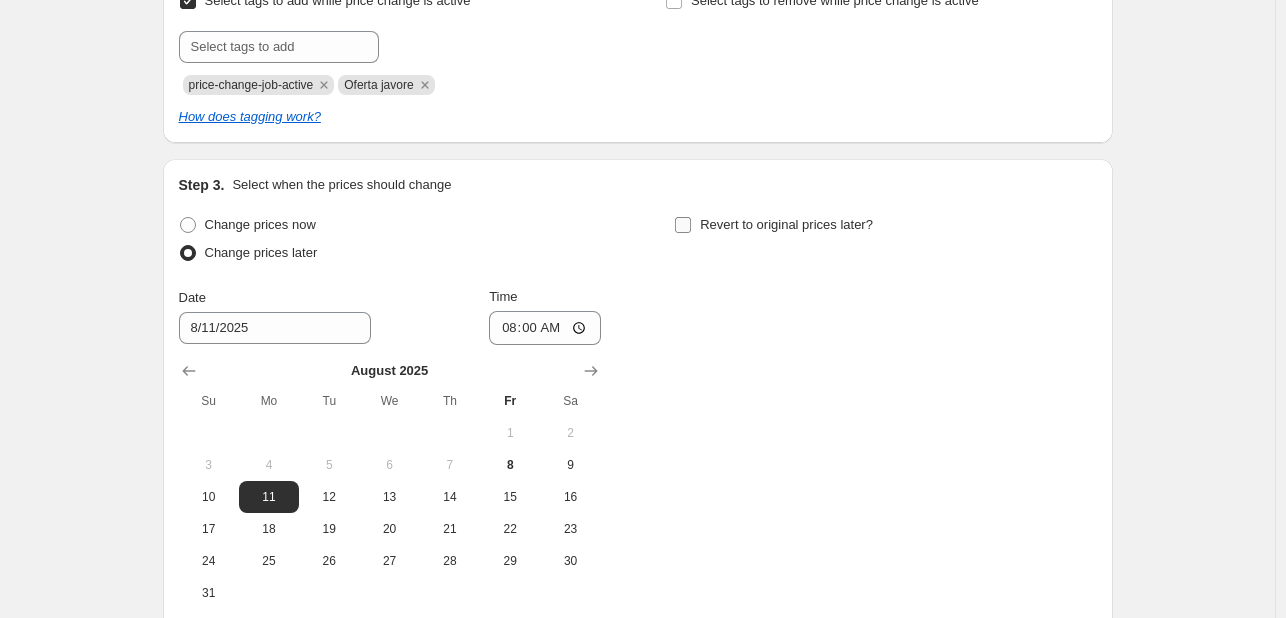 click on "Revert to original prices later?" at bounding box center [786, 224] 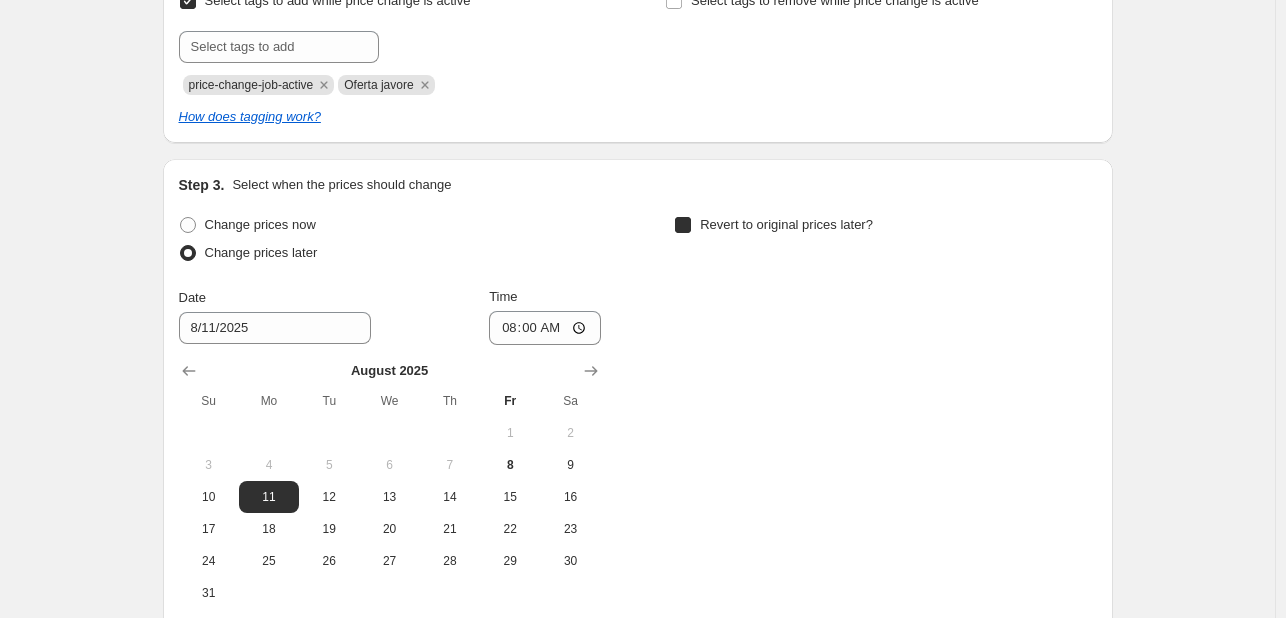 checkbox on "true" 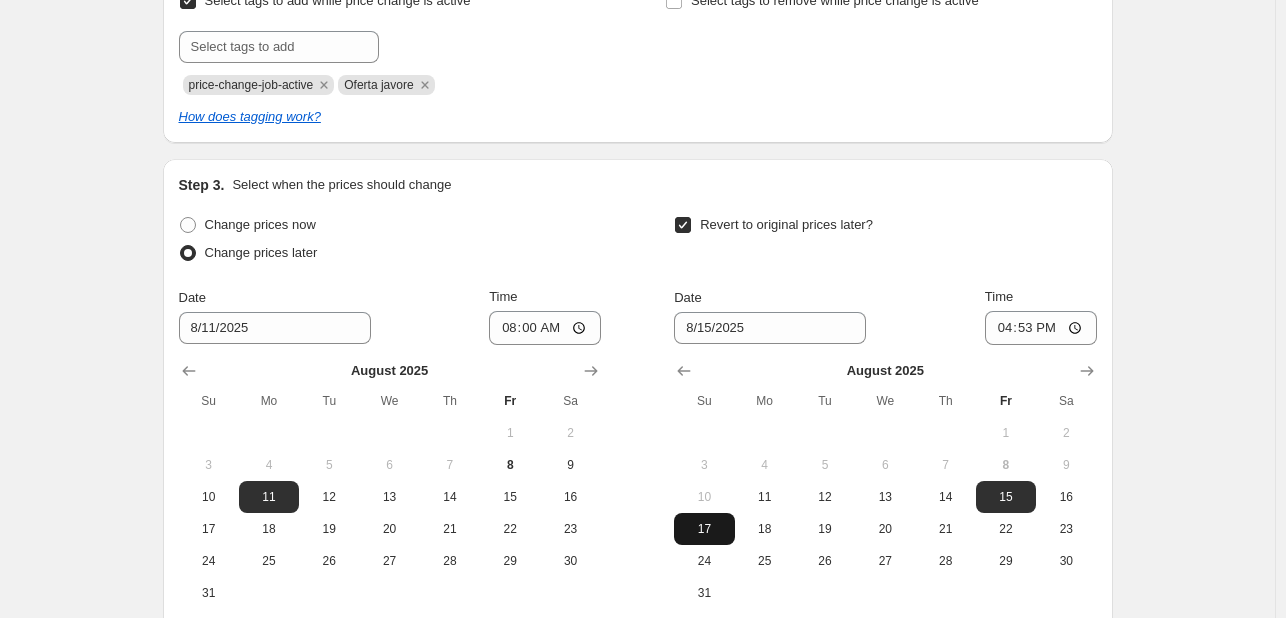 click on "17" at bounding box center (704, 529) 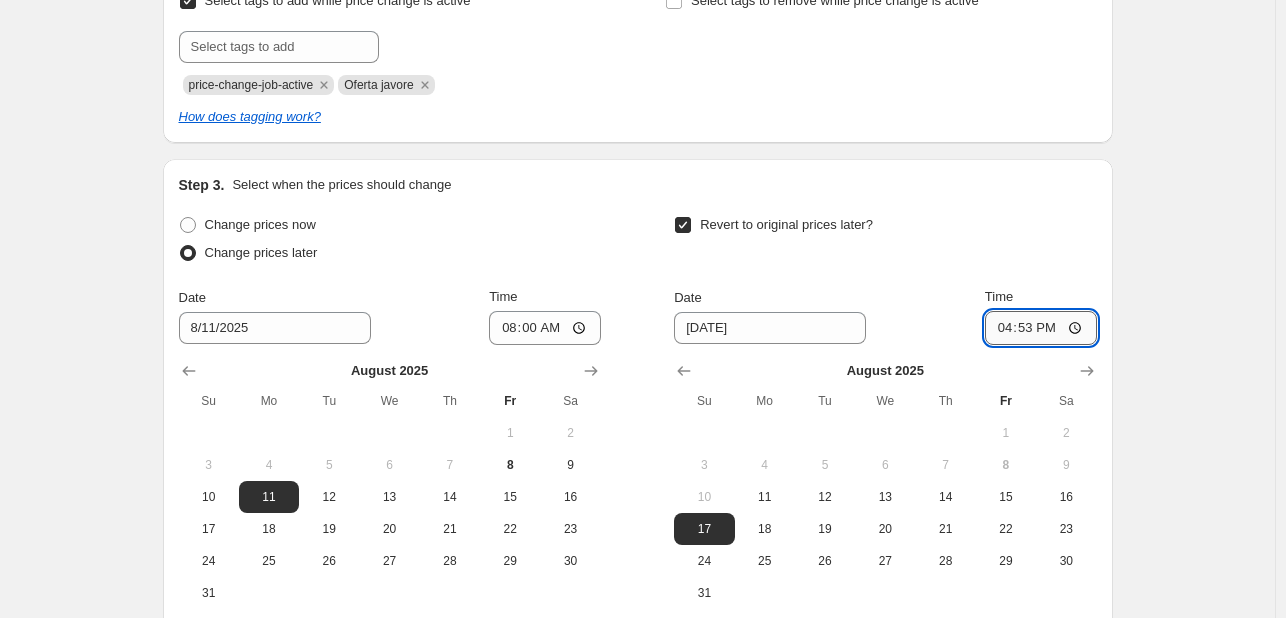 click on "16:53" at bounding box center (1041, 328) 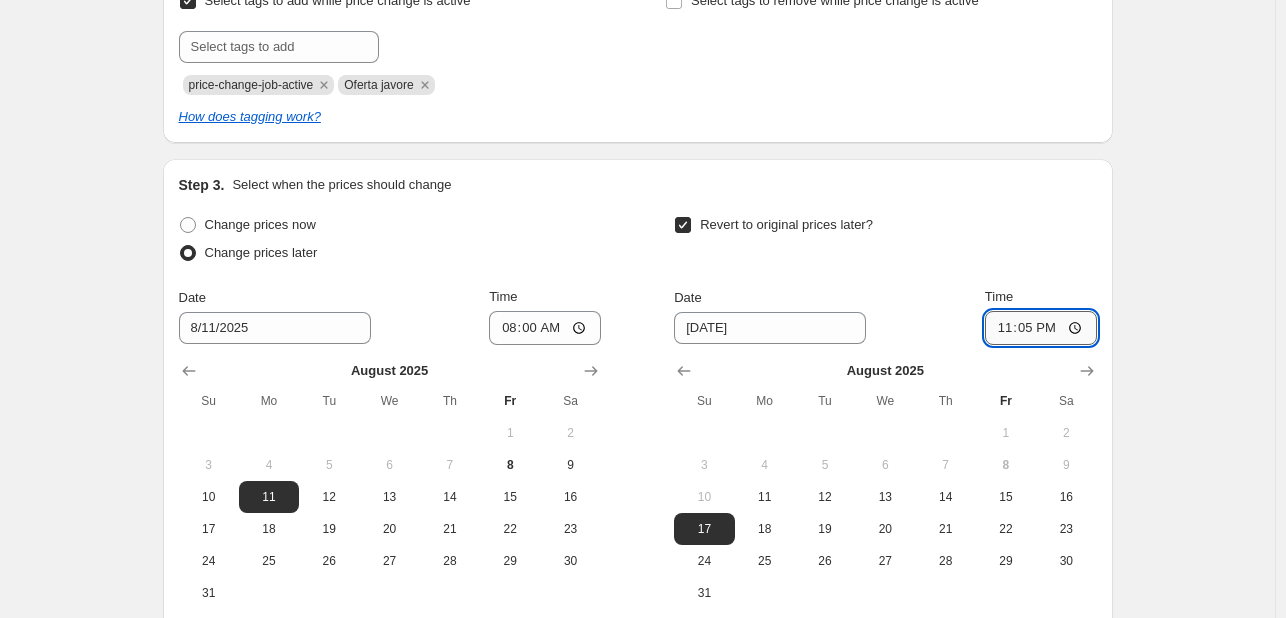 type on "23:59" 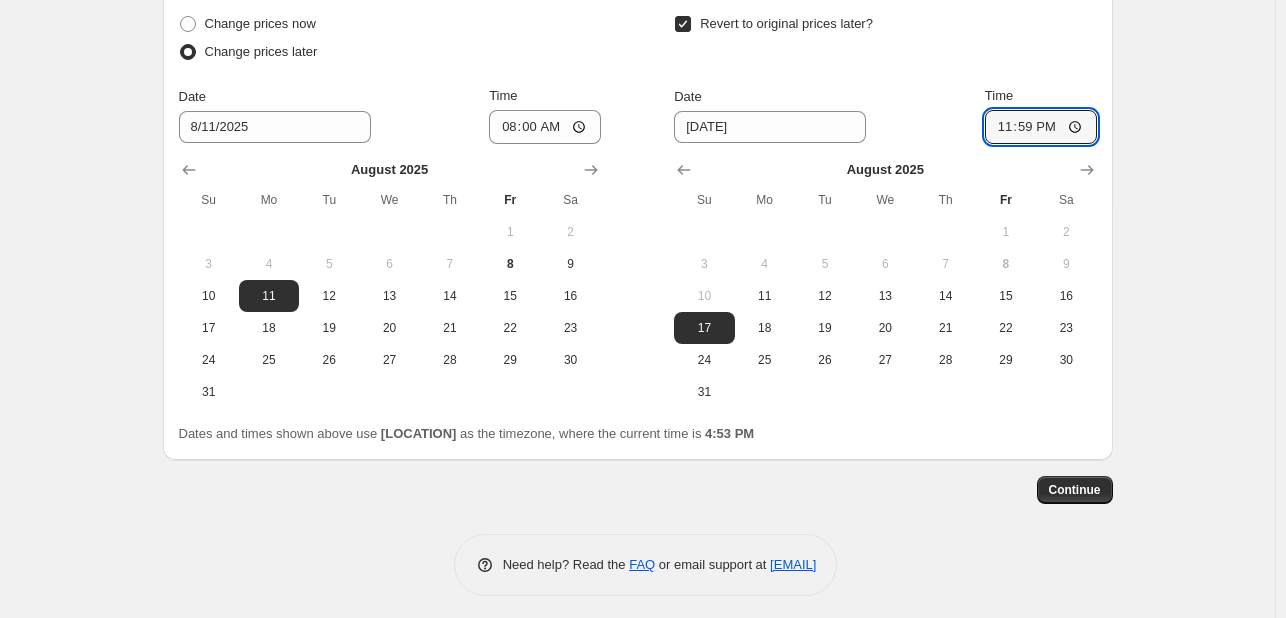 scroll, scrollTop: 795, scrollLeft: 0, axis: vertical 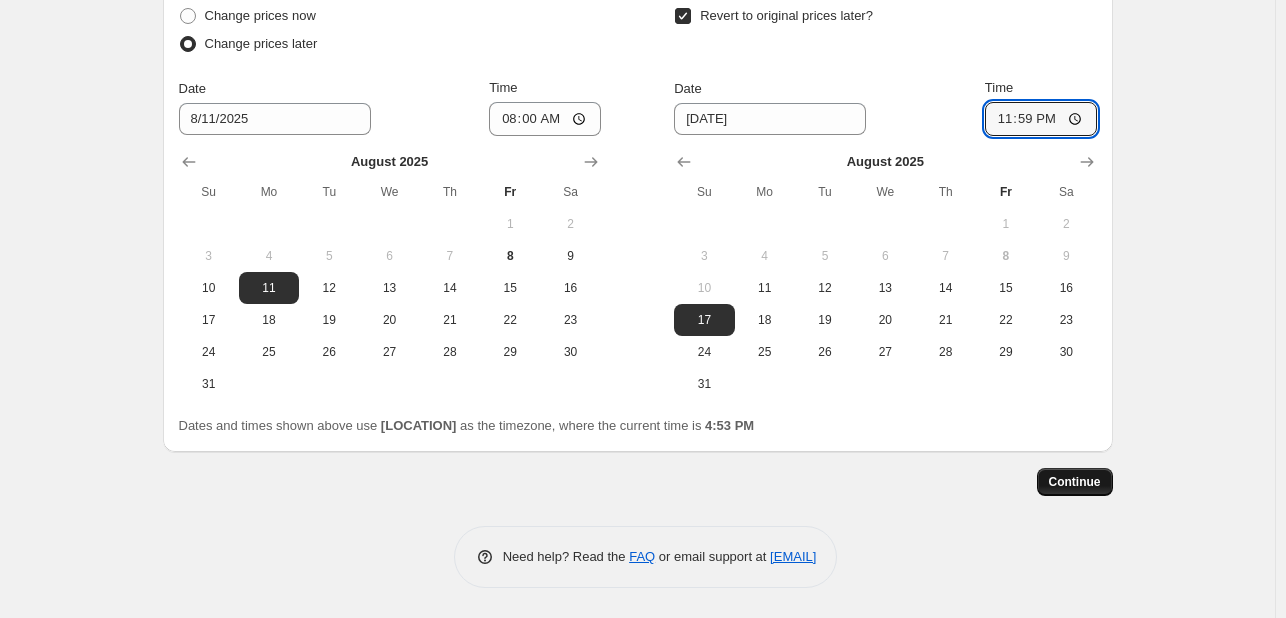 click on "Continue" at bounding box center (1075, 482) 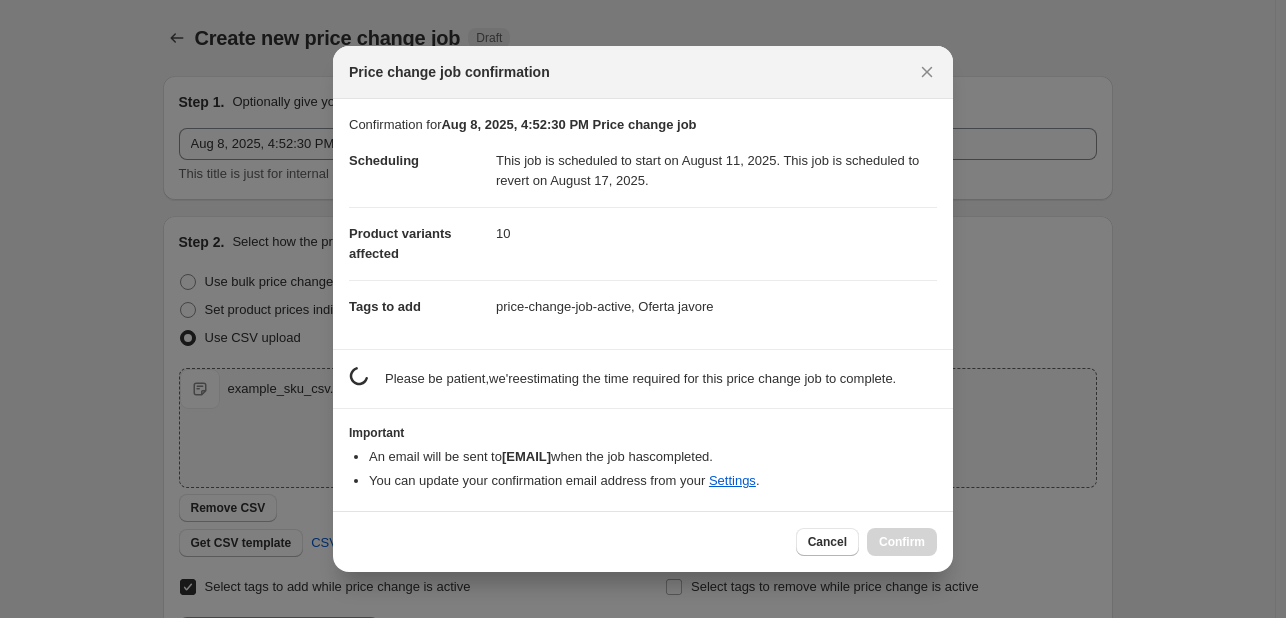 scroll, scrollTop: 0, scrollLeft: 0, axis: both 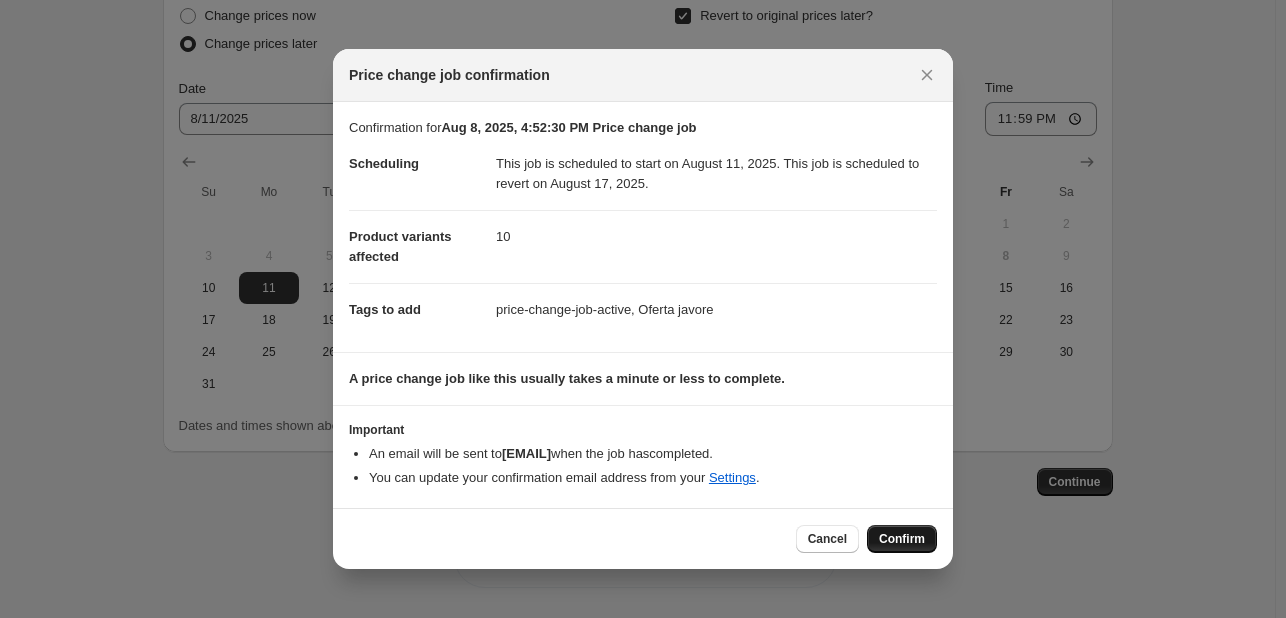 click on "Price change job confirmation Confirmation for  Aug 8, 2025, 4:52:30 PM Price change job Scheduling This job is scheduled to start on August 11, 2025. This job is scheduled to revert on August 17, 2025. Product variants affected 10 Tags to add price-change-job-active, Oferta [NAME] A price change job like this usually takes a minute or less to complete. Important An email will be sent to  [EMAIL]  when the job has  completed . You can update your confirmation email address from your   Settings . Cancel Confirm" at bounding box center [643, 618] 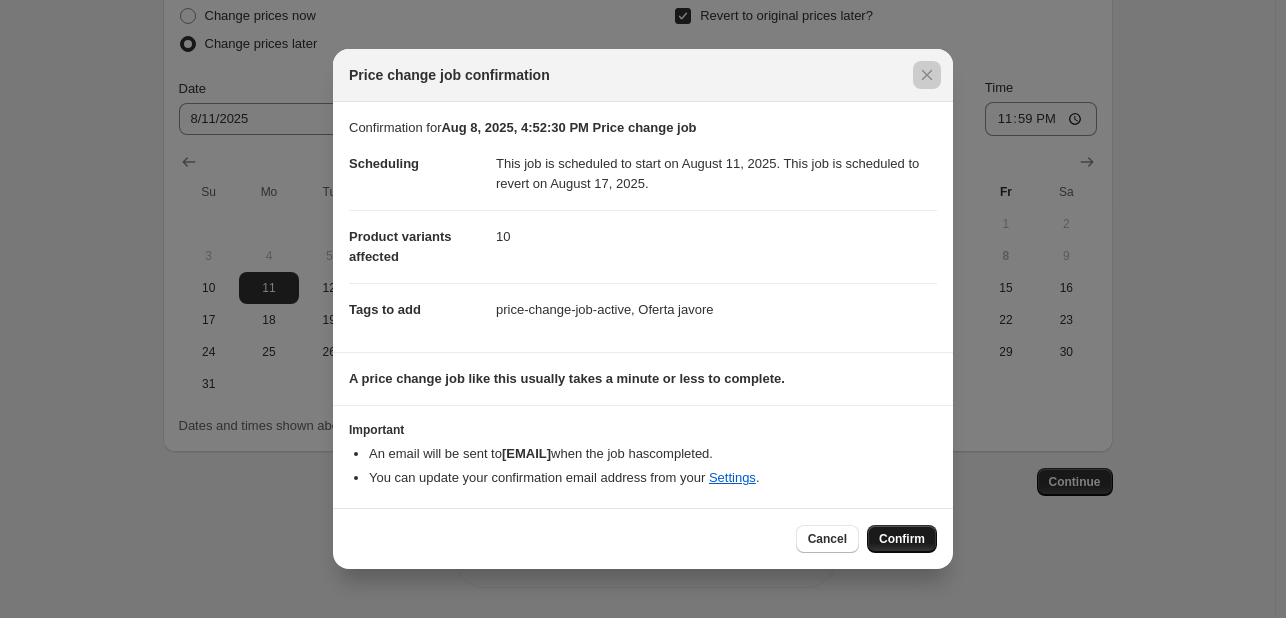click on "Confirm" at bounding box center (902, 539) 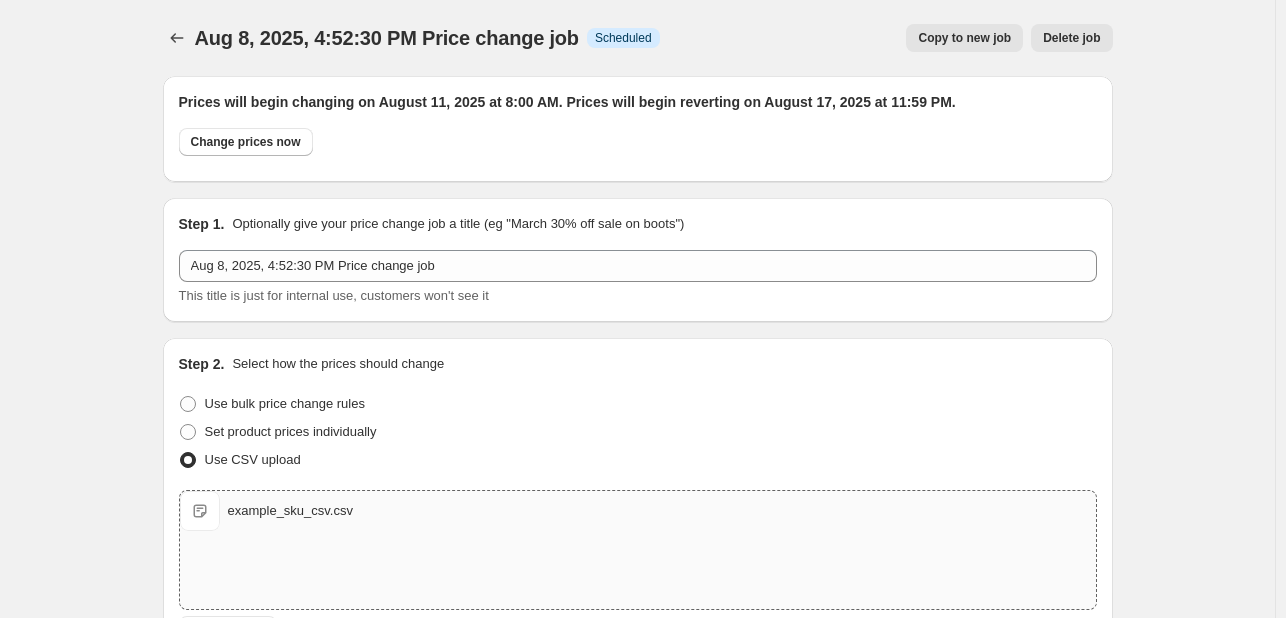 scroll, scrollTop: 795, scrollLeft: 0, axis: vertical 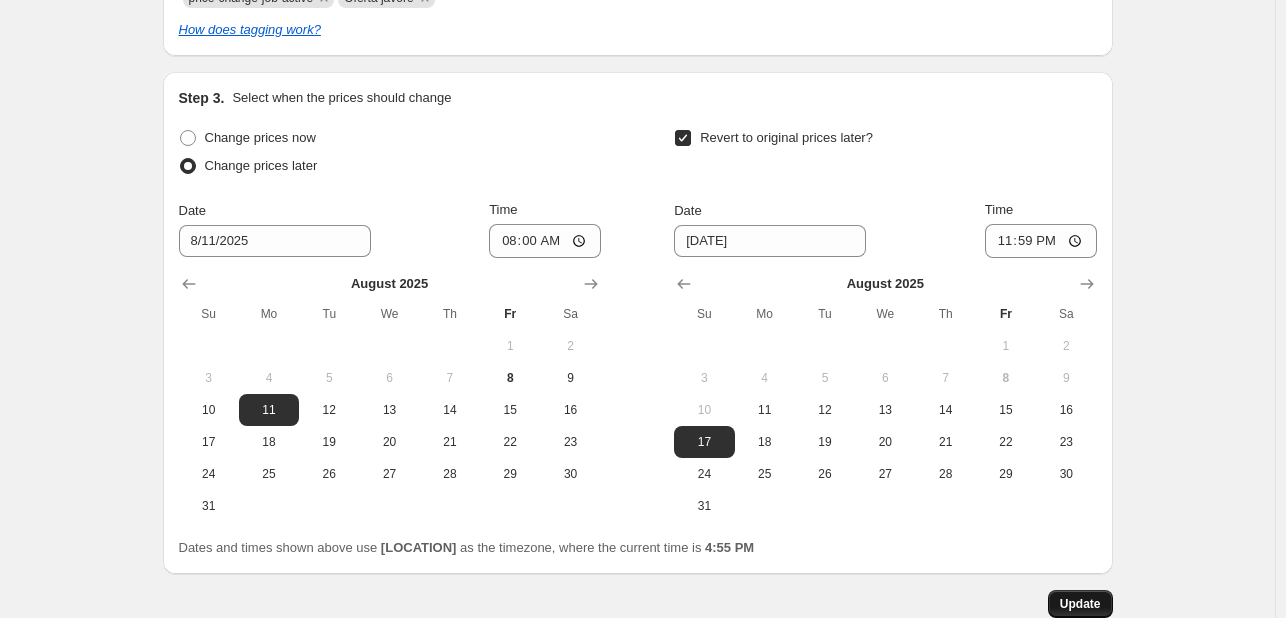 click on "Update" at bounding box center [1080, 604] 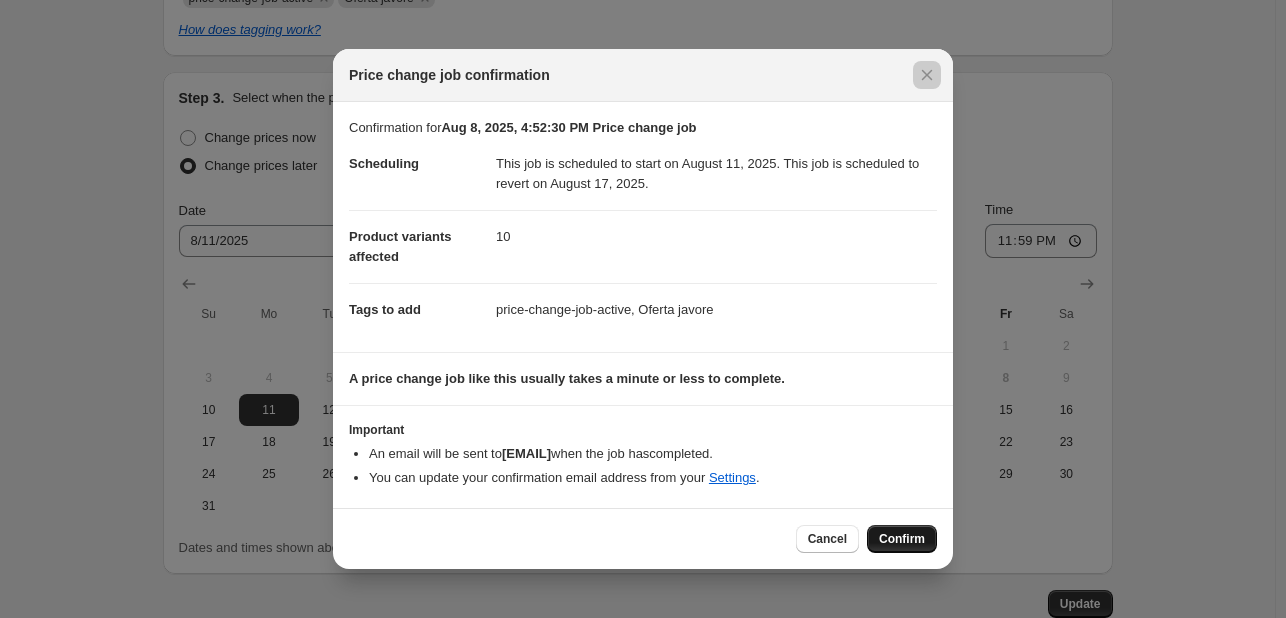 click on "Confirm" at bounding box center (902, 539) 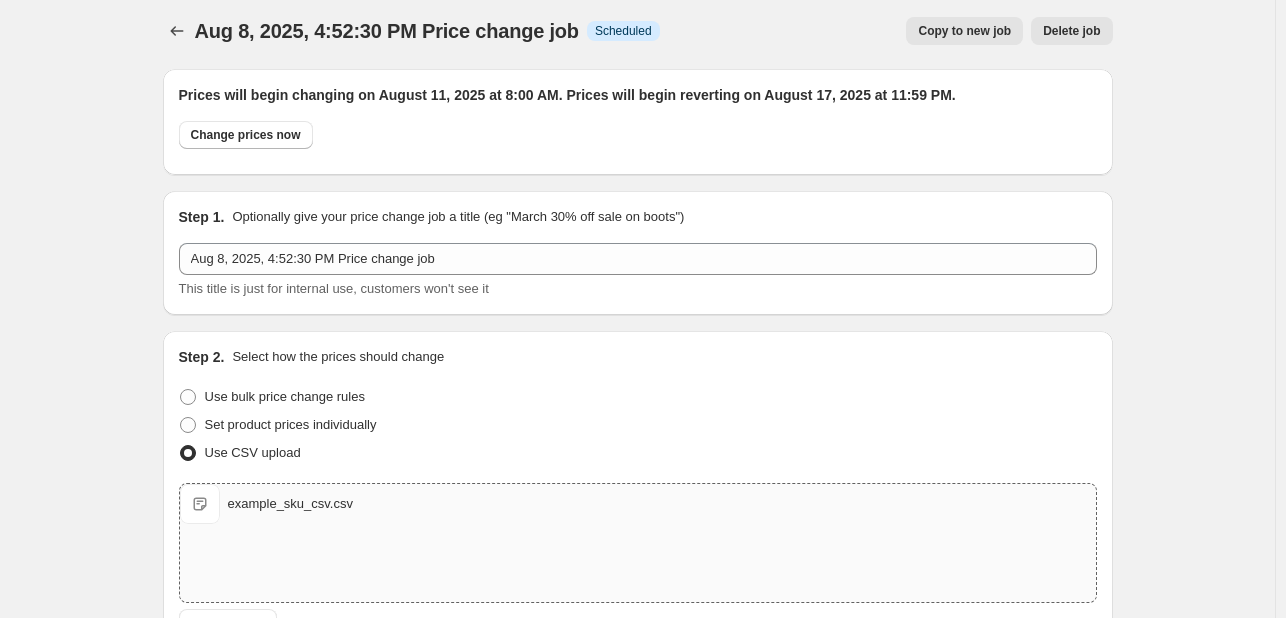scroll, scrollTop: 0, scrollLeft: 0, axis: both 